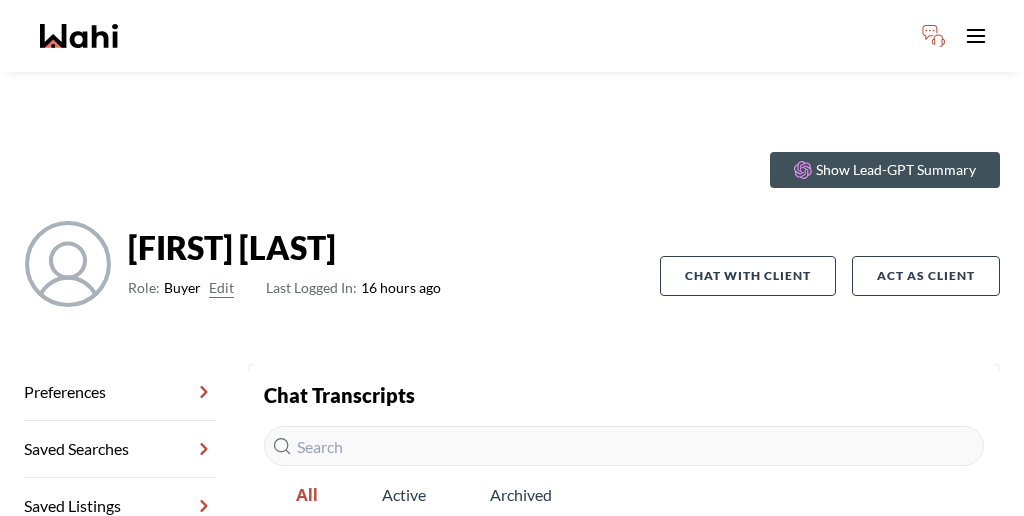 scroll, scrollTop: 0, scrollLeft: 0, axis: both 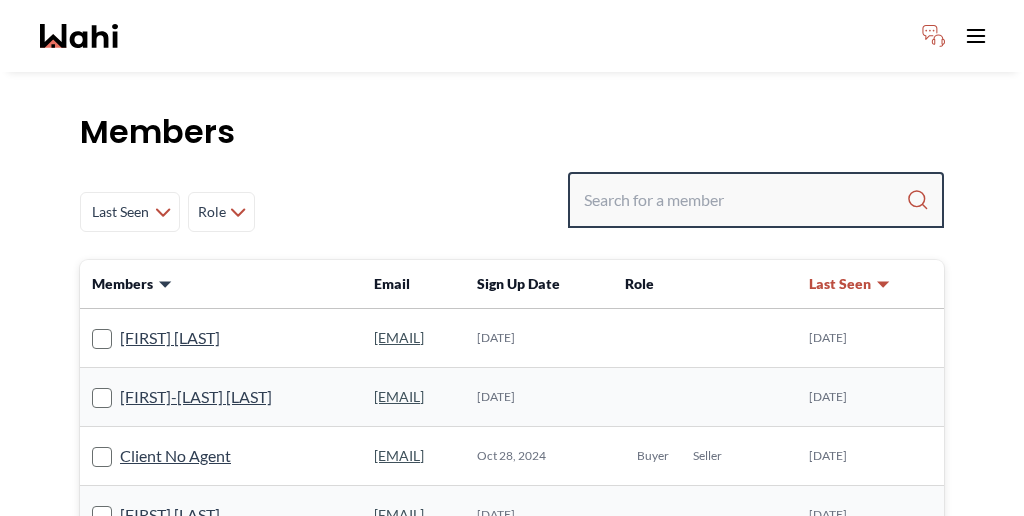 click at bounding box center (745, 200) 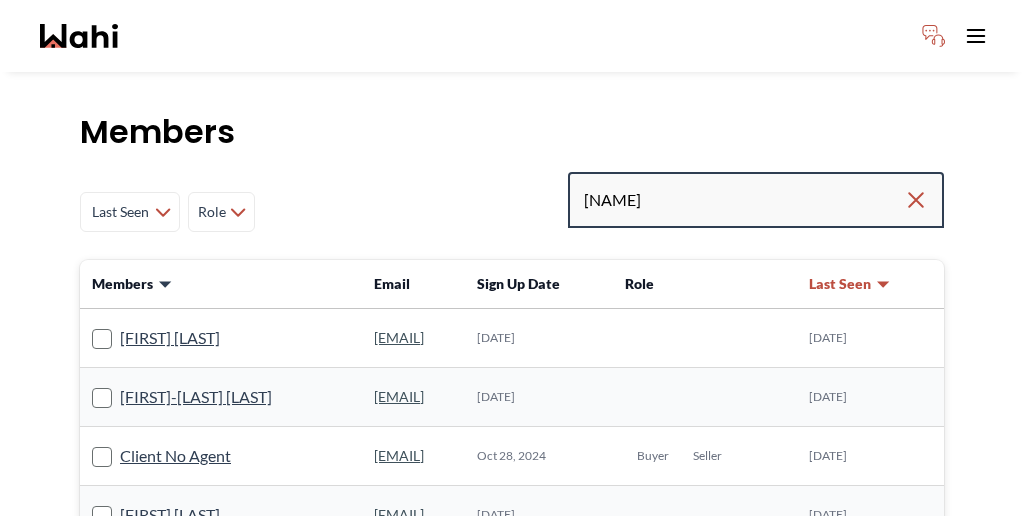 type on "[NAME]" 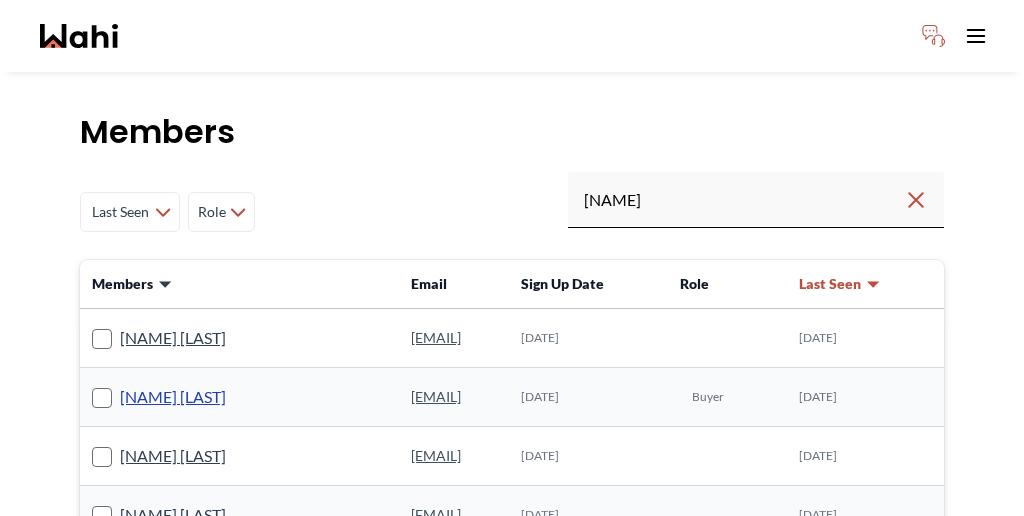 click on "[NAME] [LAST]" at bounding box center (173, 397) 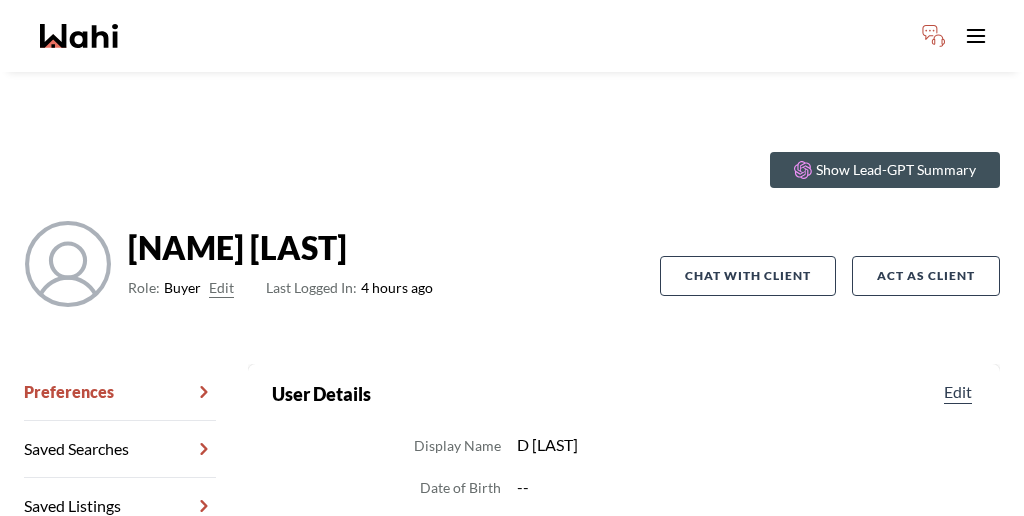 click on "Chat Transcripts" at bounding box center [120, 563] 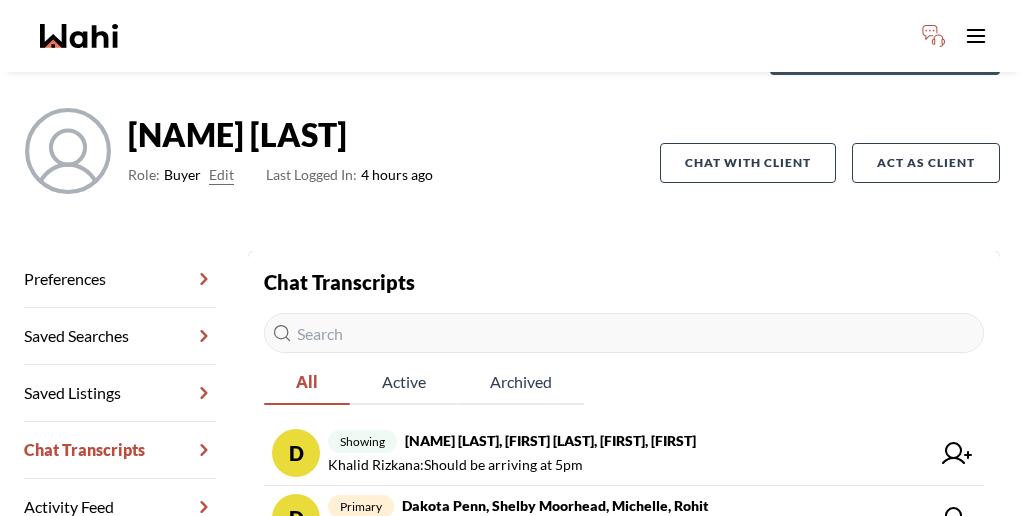 scroll, scrollTop: 116, scrollLeft: 0, axis: vertical 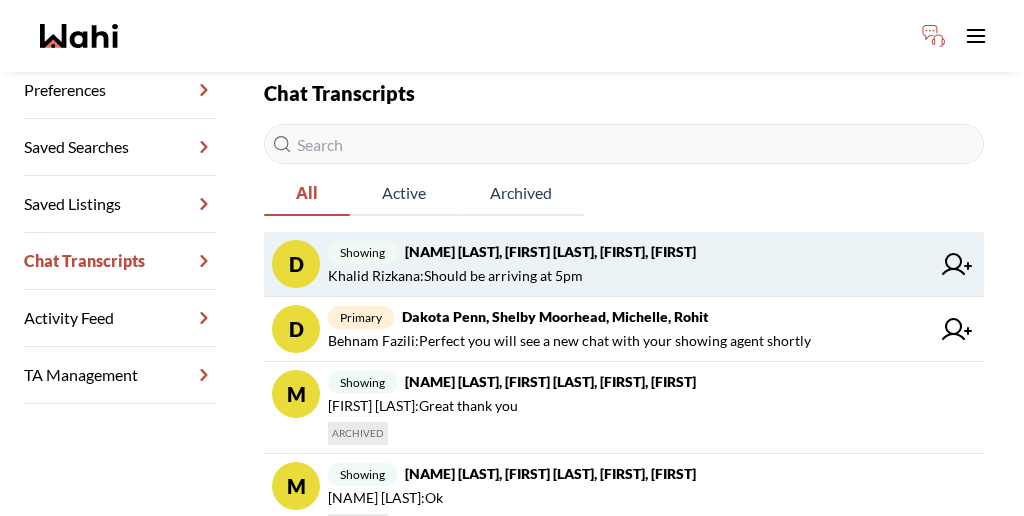click on "[NAME] [LAST], [FIRST] [LAST], [FIRST], [FIRST]" at bounding box center [550, 251] 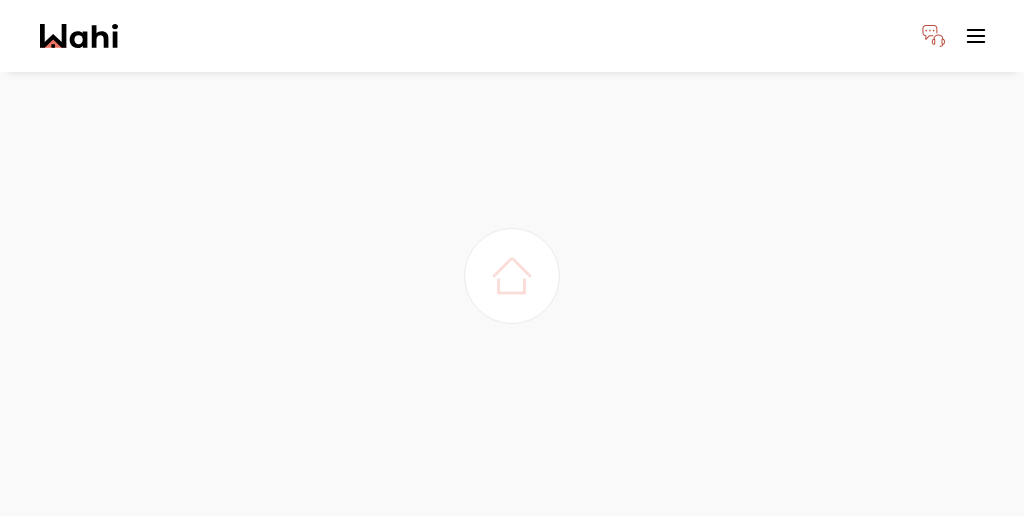 scroll, scrollTop: 0, scrollLeft: 0, axis: both 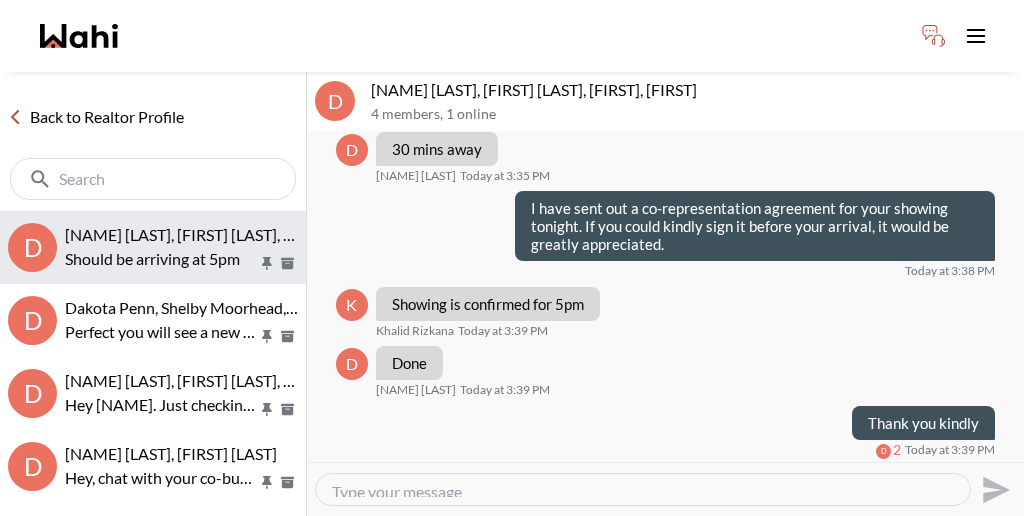click on "[NAME] [LAST], [FIRST] [LAST], [FIRST], [FIRST] Should be arriving at 5pm" at bounding box center [181, 248] 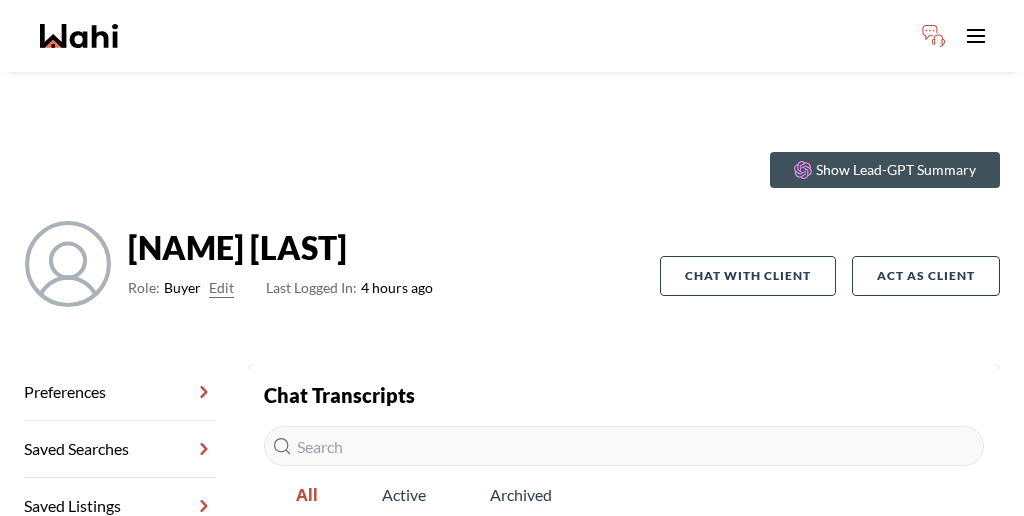 click 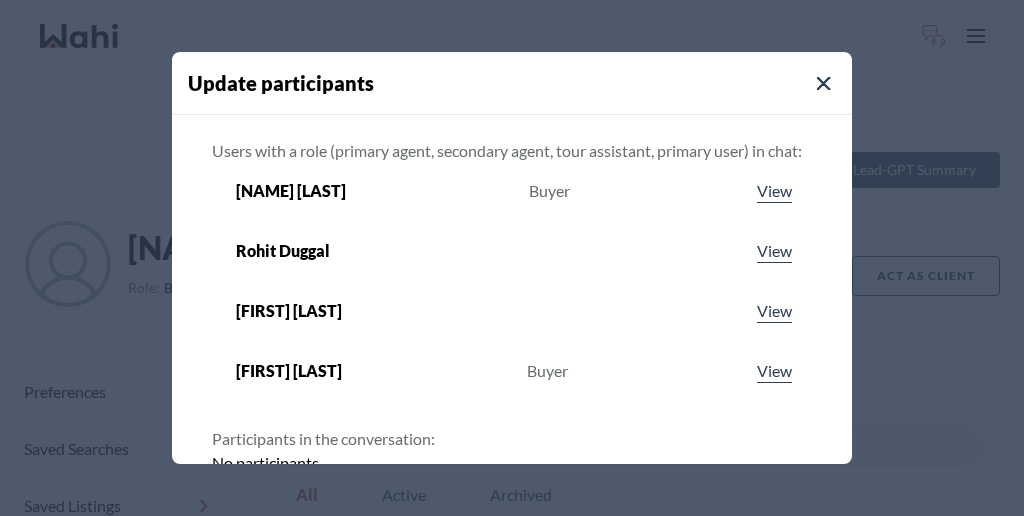 click at bounding box center (500, 551) 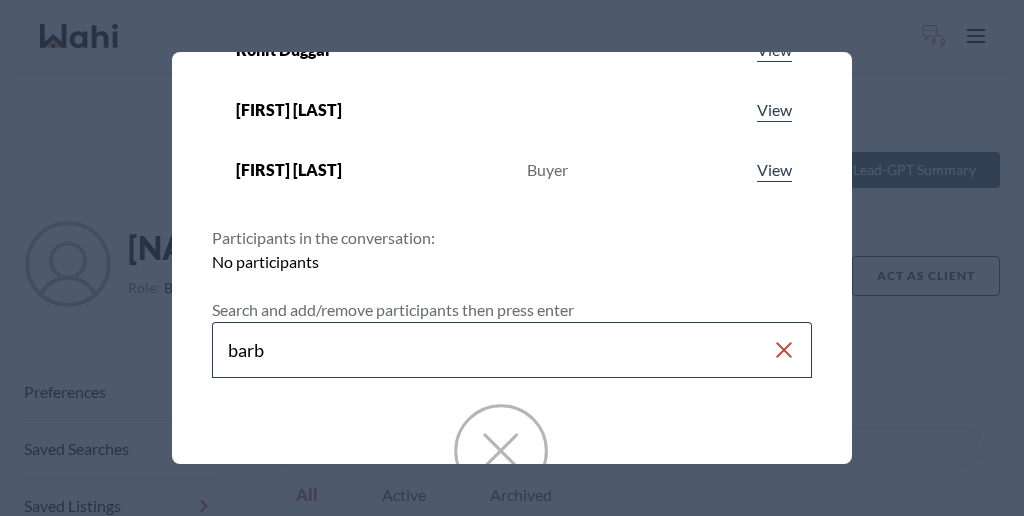 scroll, scrollTop: 203, scrollLeft: 0, axis: vertical 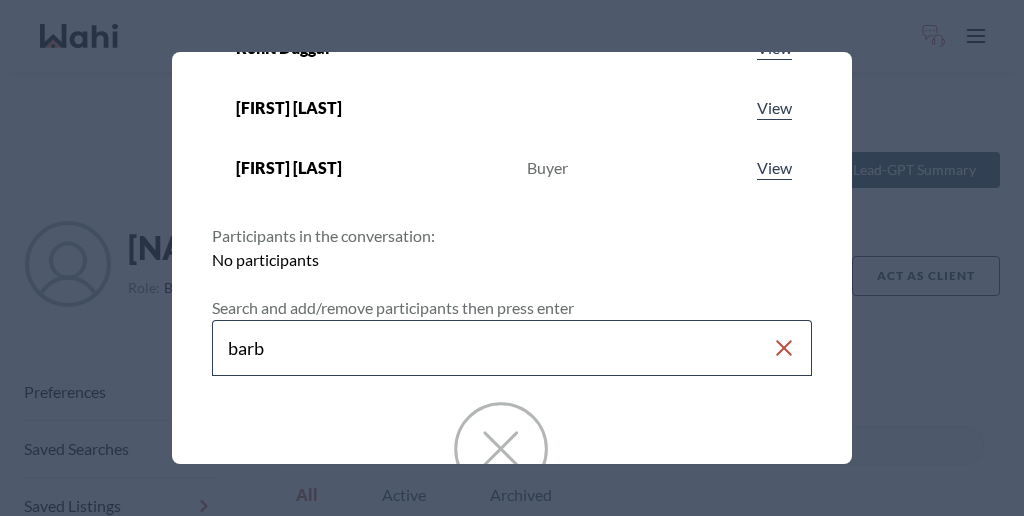 type on "barb" 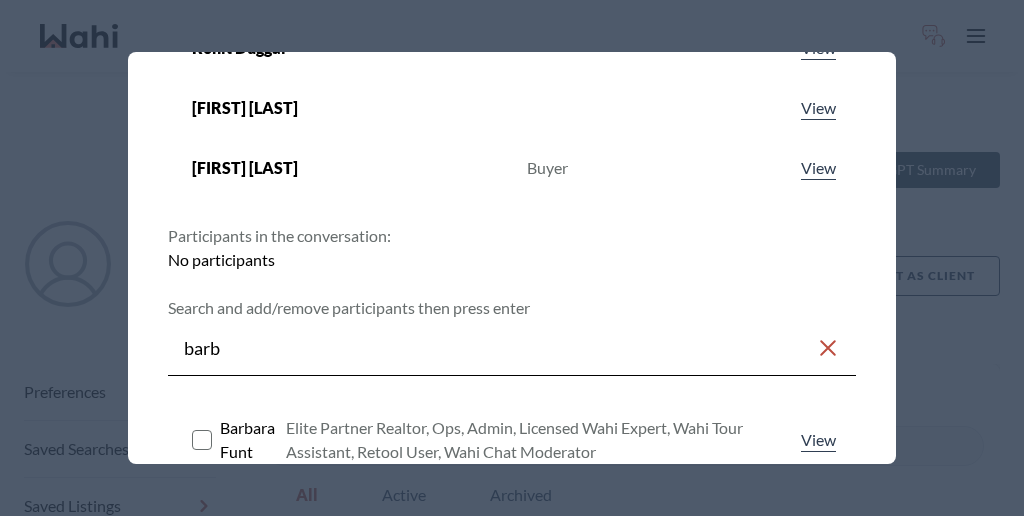 click 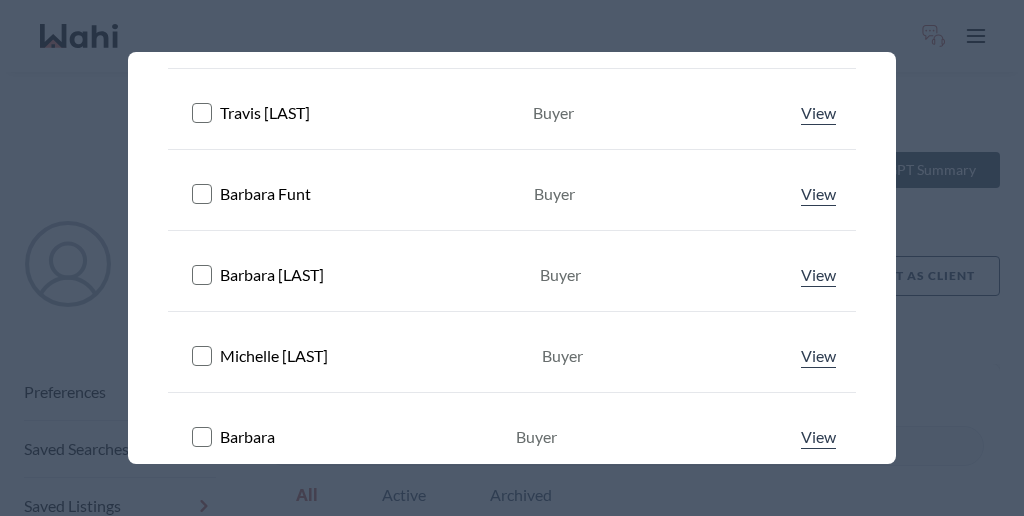 scroll, scrollTop: 796, scrollLeft: 0, axis: vertical 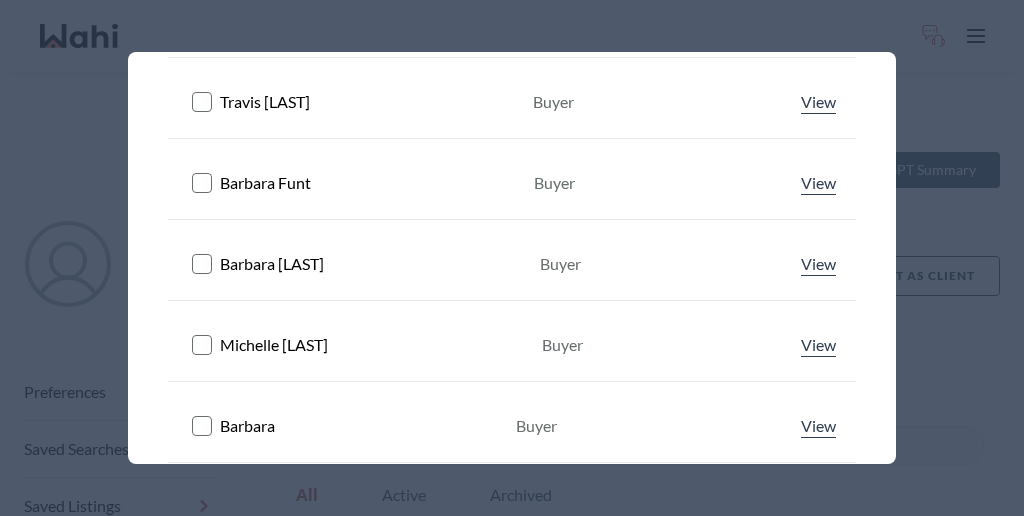 click on "Save changes" at bounding box center [773, 773] 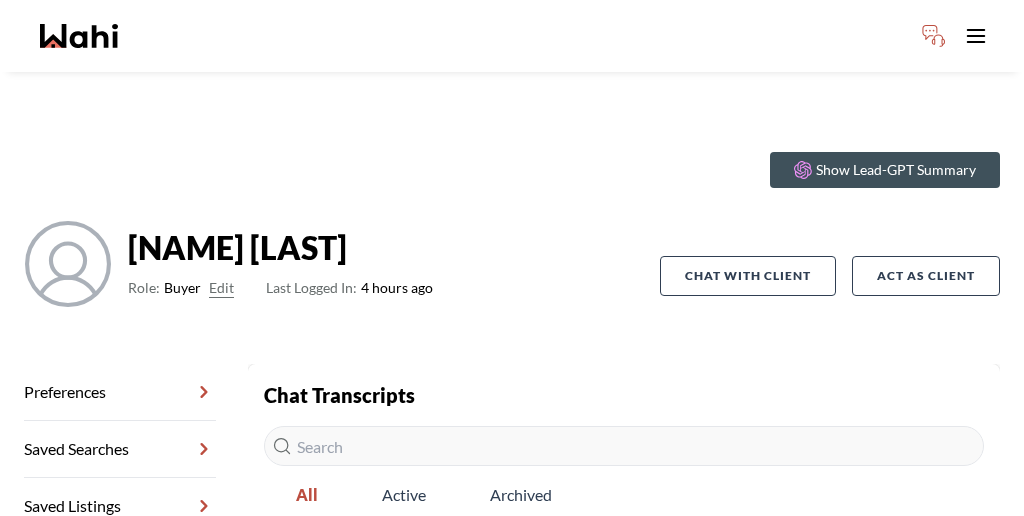 click 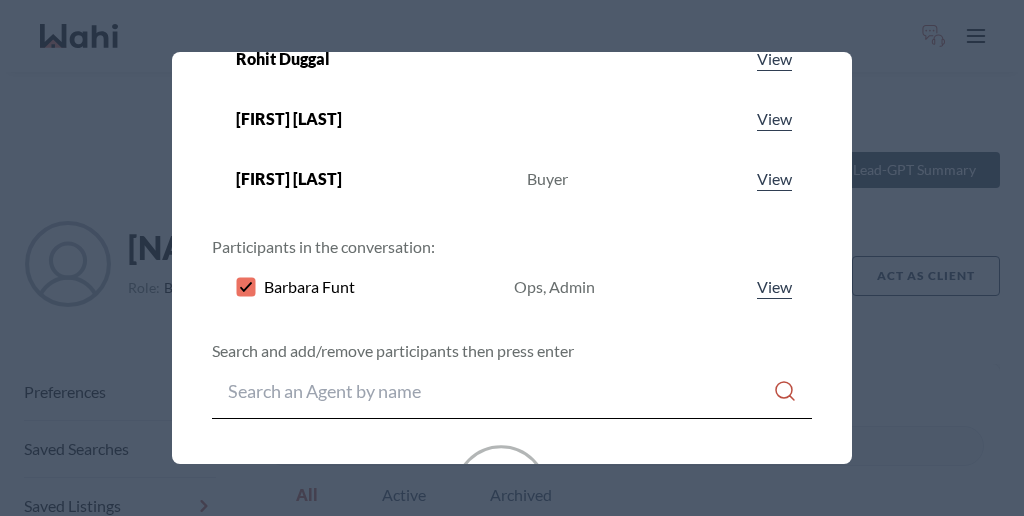 scroll, scrollTop: 206, scrollLeft: 0, axis: vertical 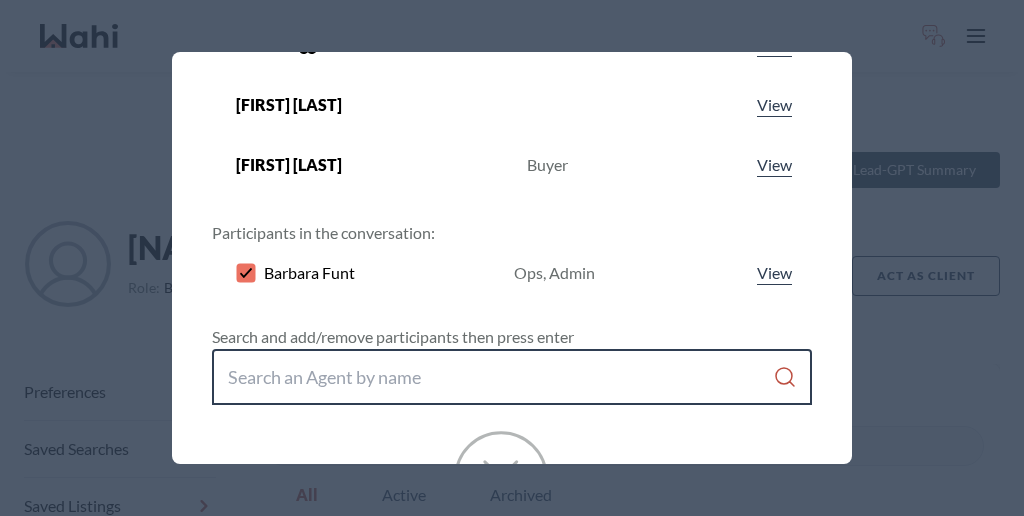 click at bounding box center [500, 377] 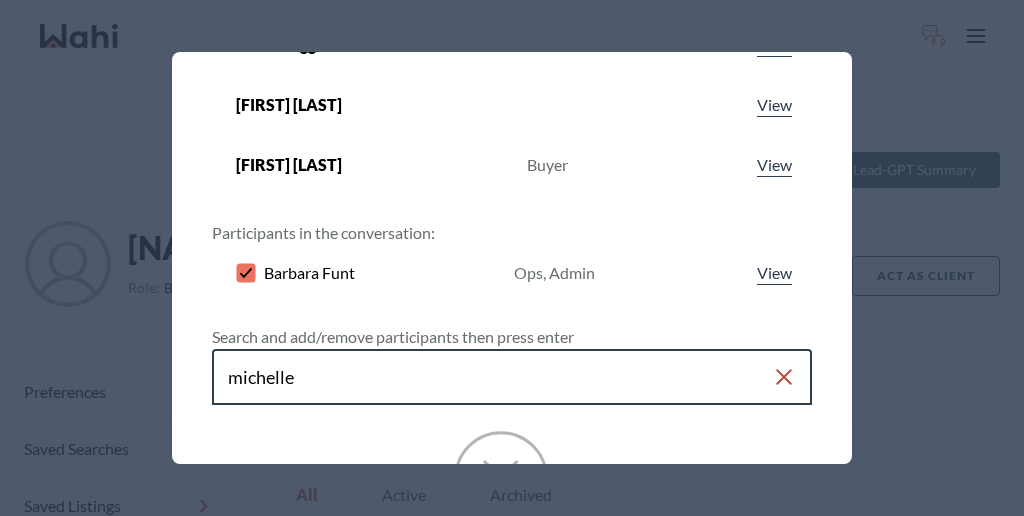 type on "michelle" 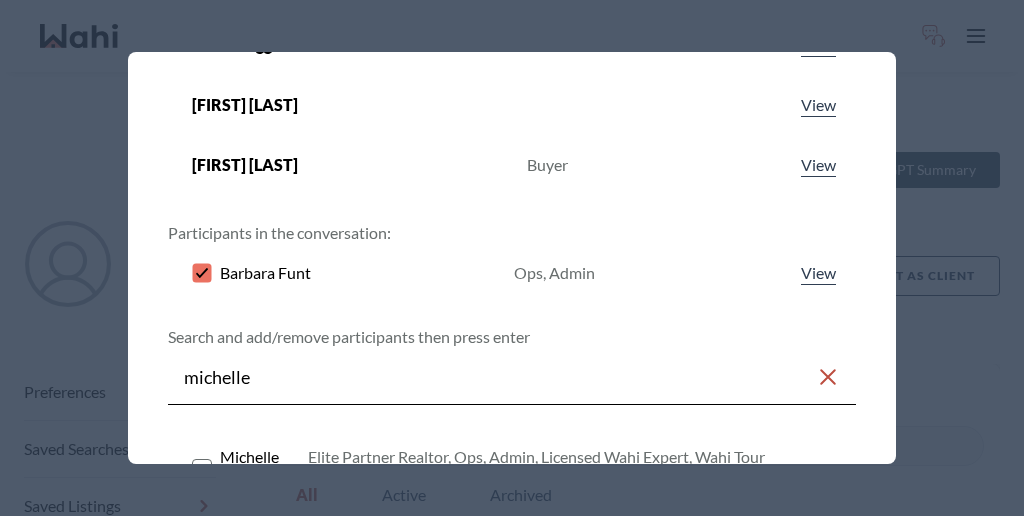 click 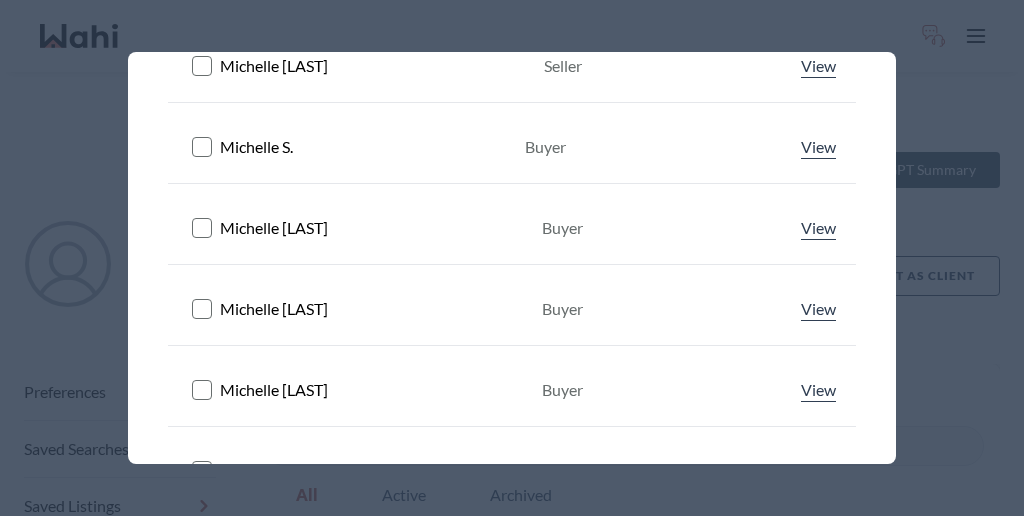 scroll, scrollTop: 822, scrollLeft: 0, axis: vertical 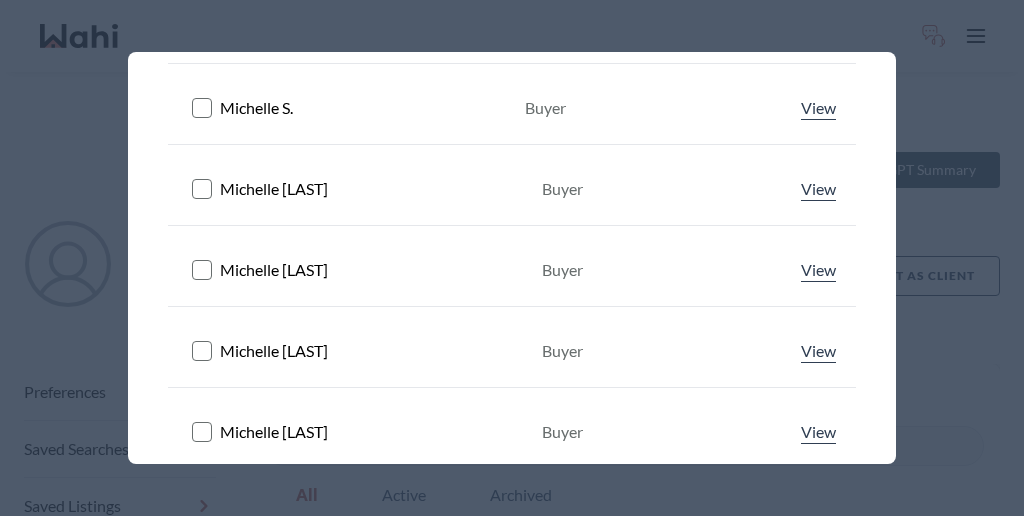 click on "Save changes" at bounding box center (773, 779) 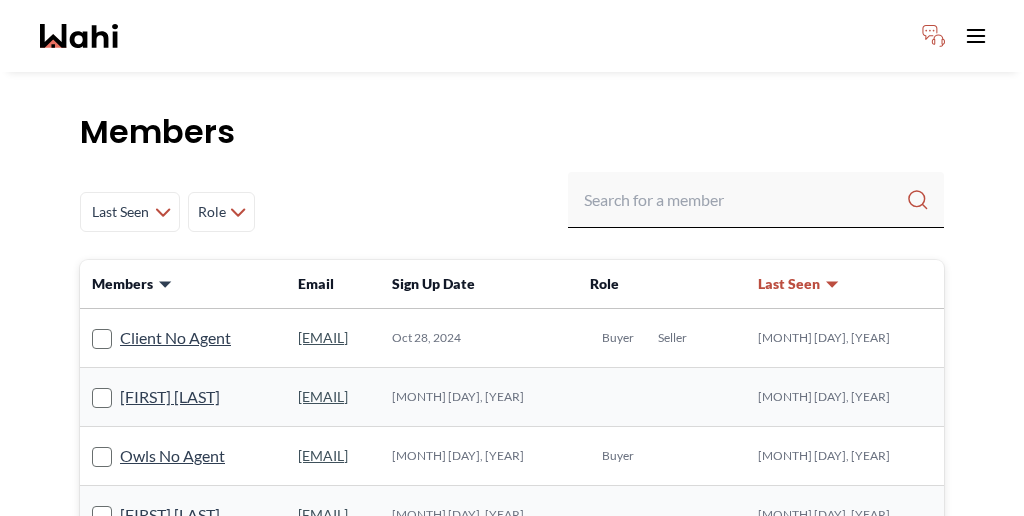 scroll, scrollTop: 0, scrollLeft: 0, axis: both 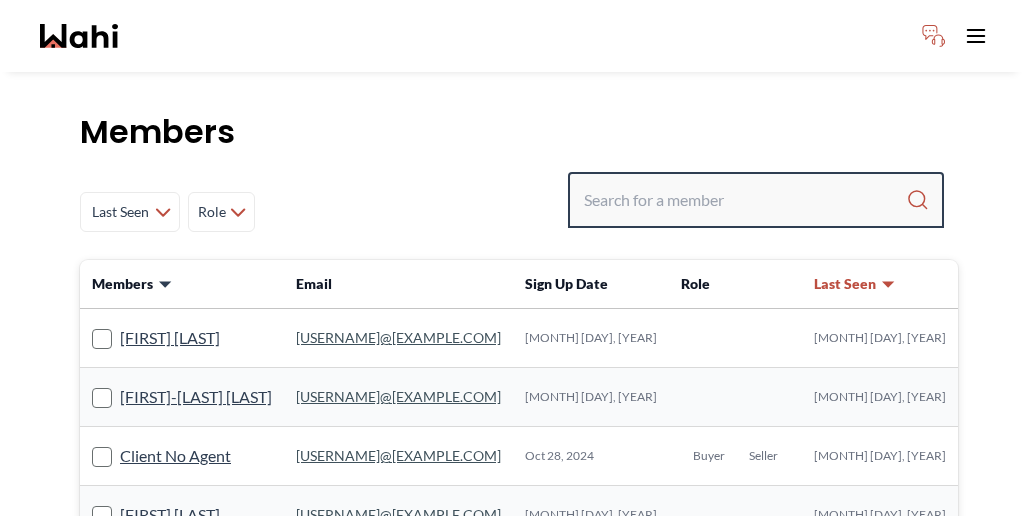 click at bounding box center [745, 200] 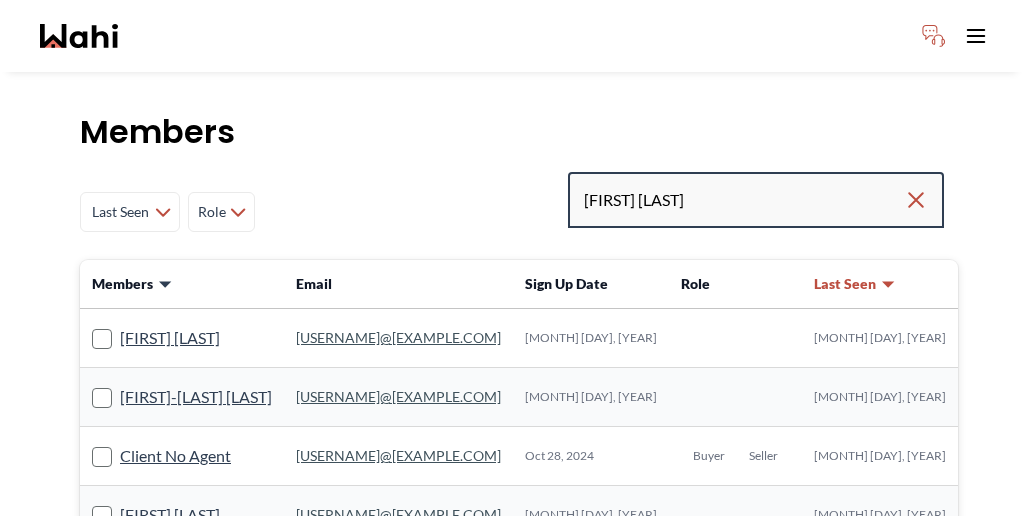 type on "[FIRST] [LAST]" 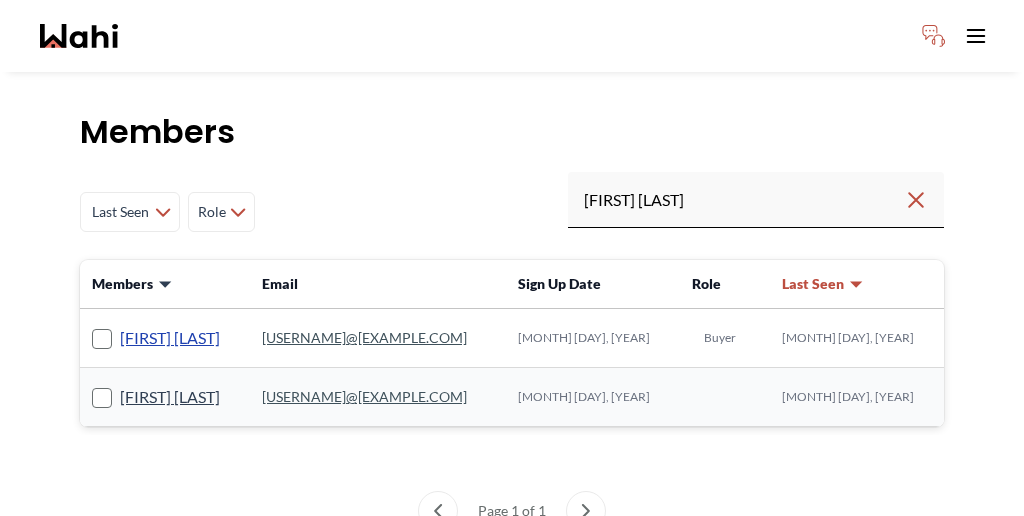 click on "Dmytro Turskyi" at bounding box center (170, 338) 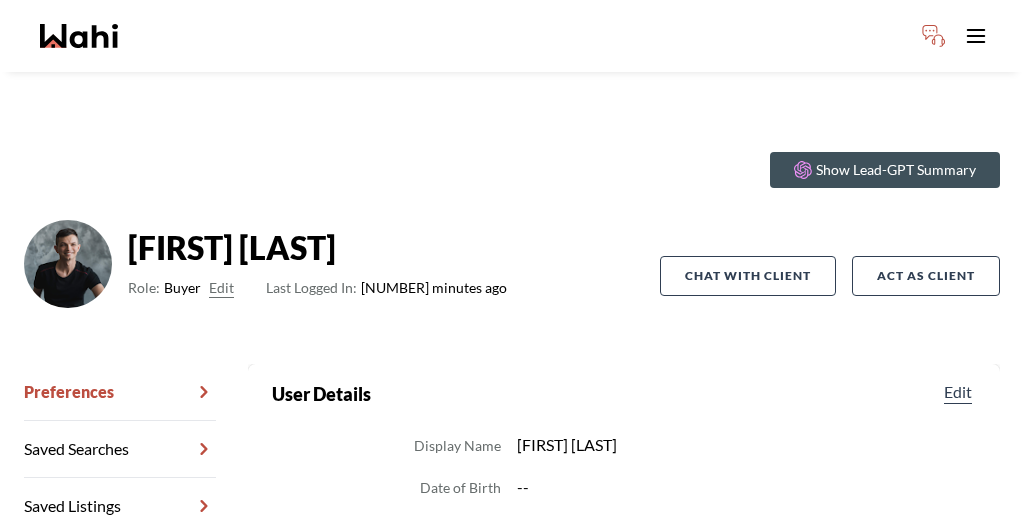 click on "Chat Transcripts" at bounding box center (120, 563) 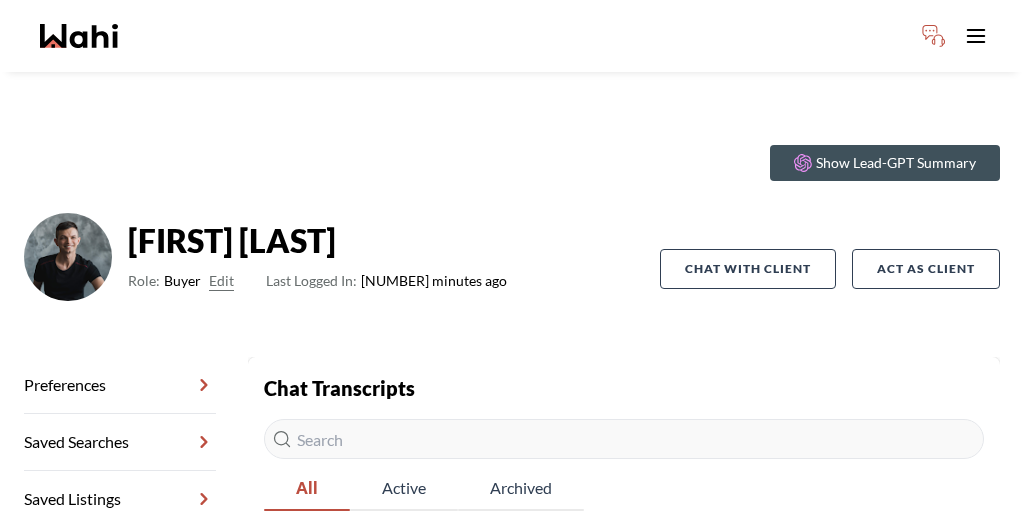 scroll, scrollTop: 0, scrollLeft: 0, axis: both 